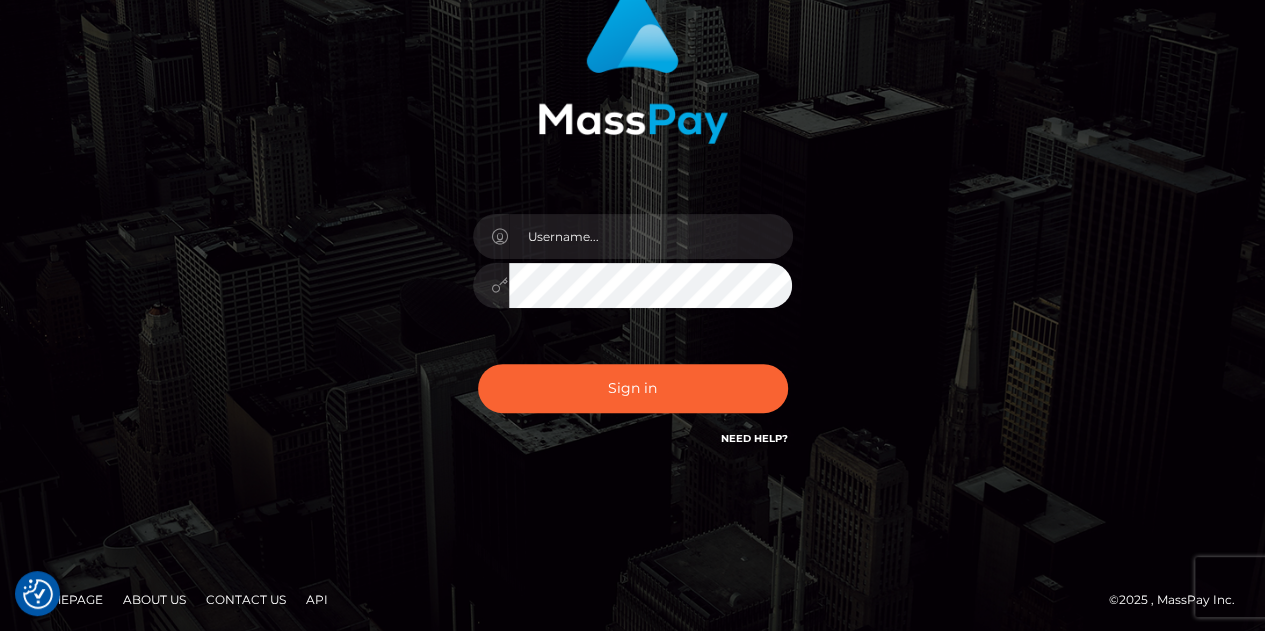 scroll, scrollTop: 177, scrollLeft: 0, axis: vertical 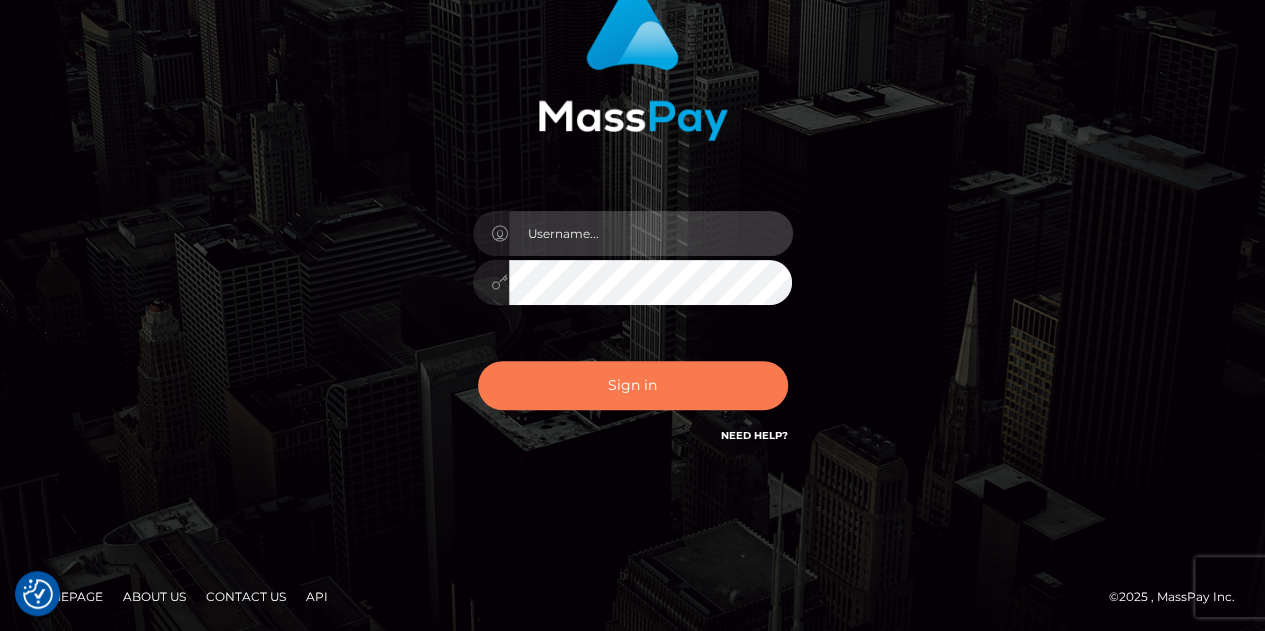 type on "renaoceo" 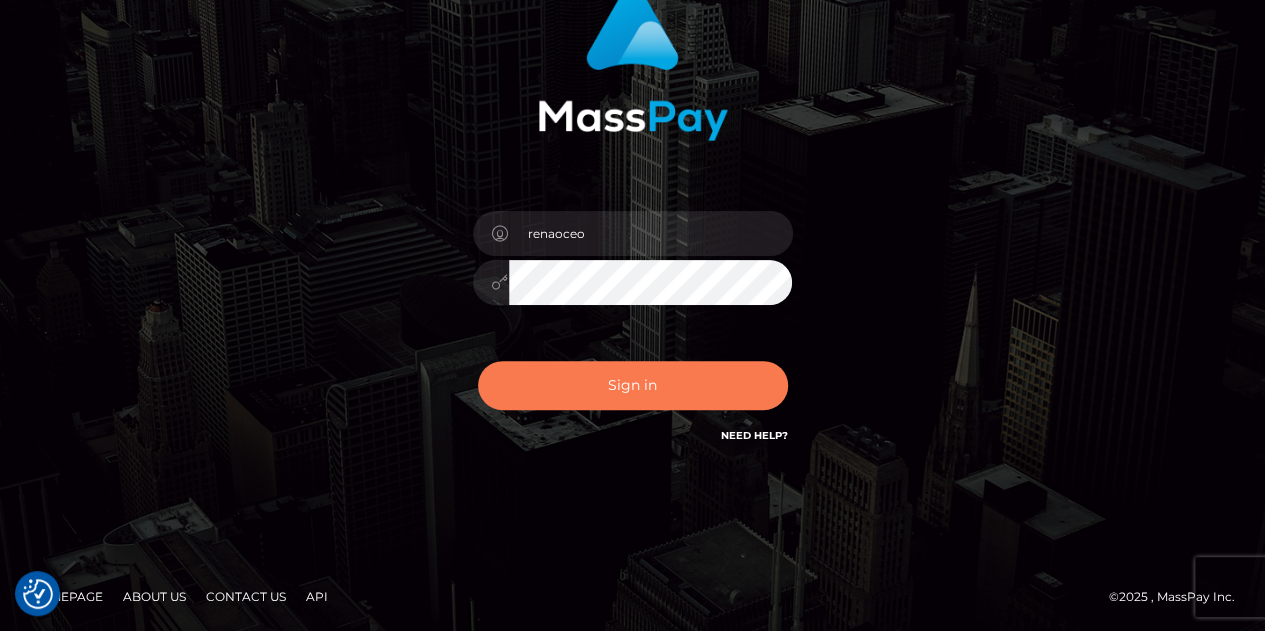 click on "Sign in" at bounding box center [633, 385] 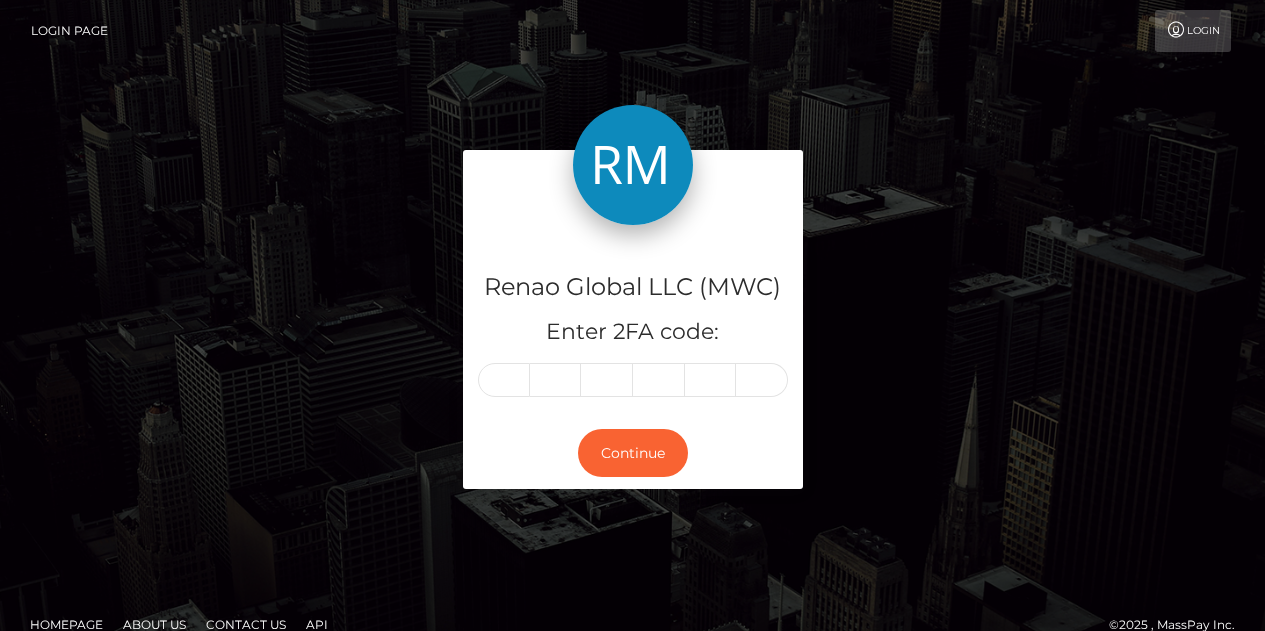 scroll, scrollTop: 0, scrollLeft: 0, axis: both 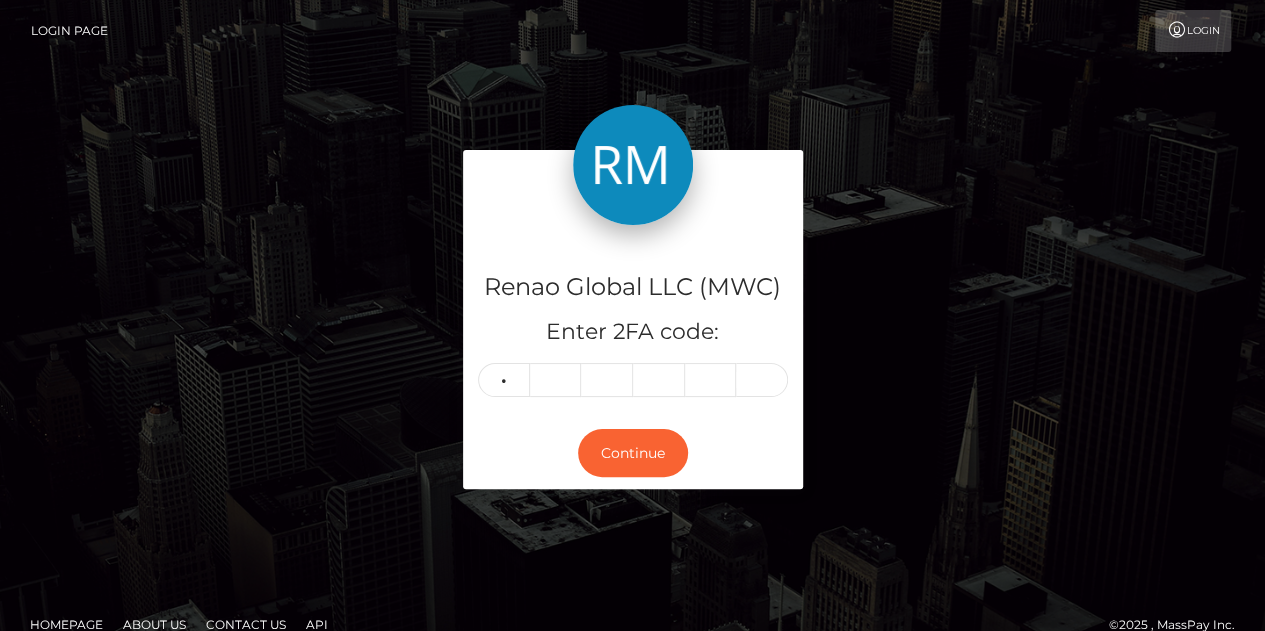 type on "6" 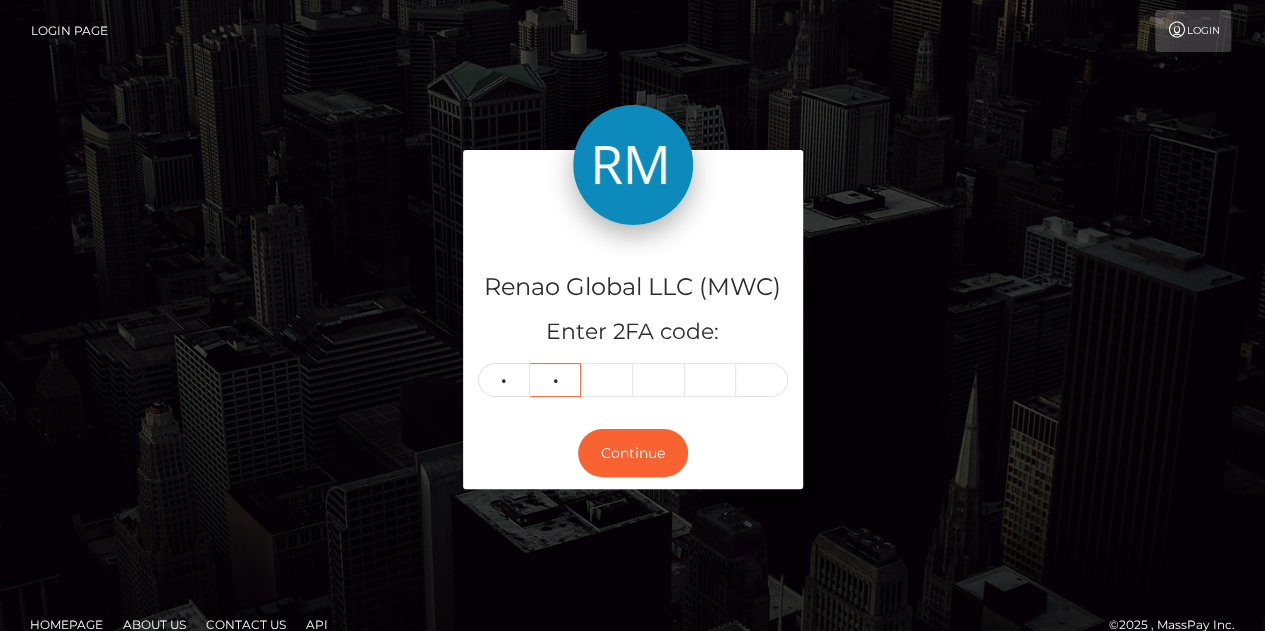 type on "7" 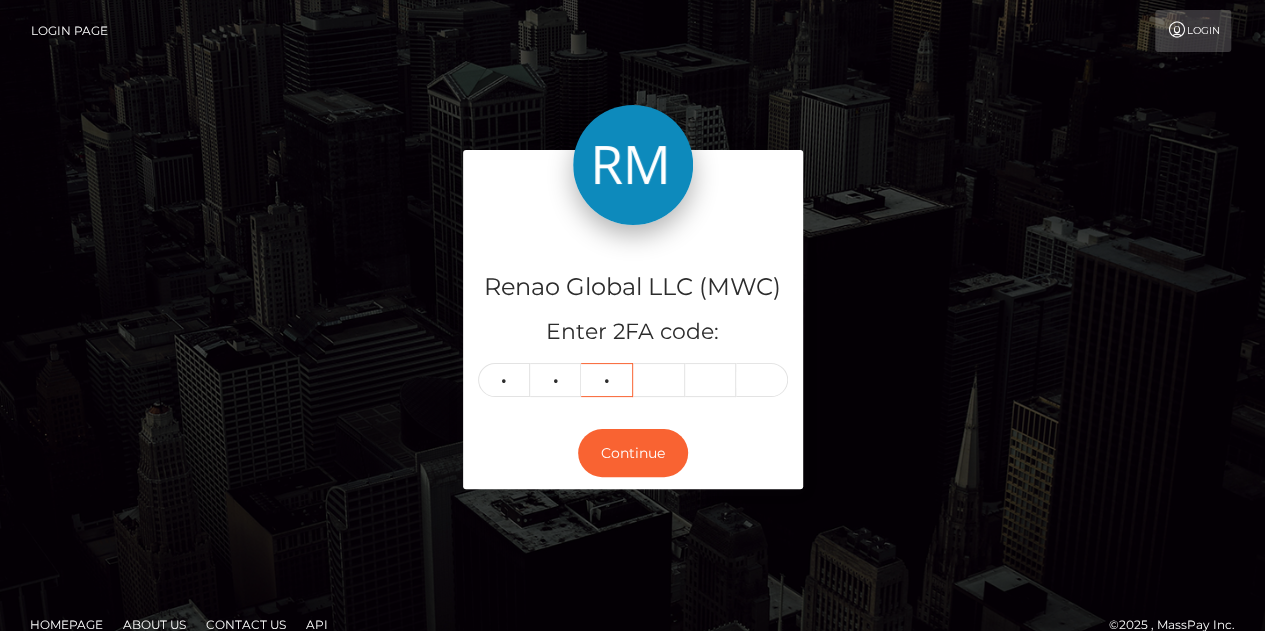 type on "6" 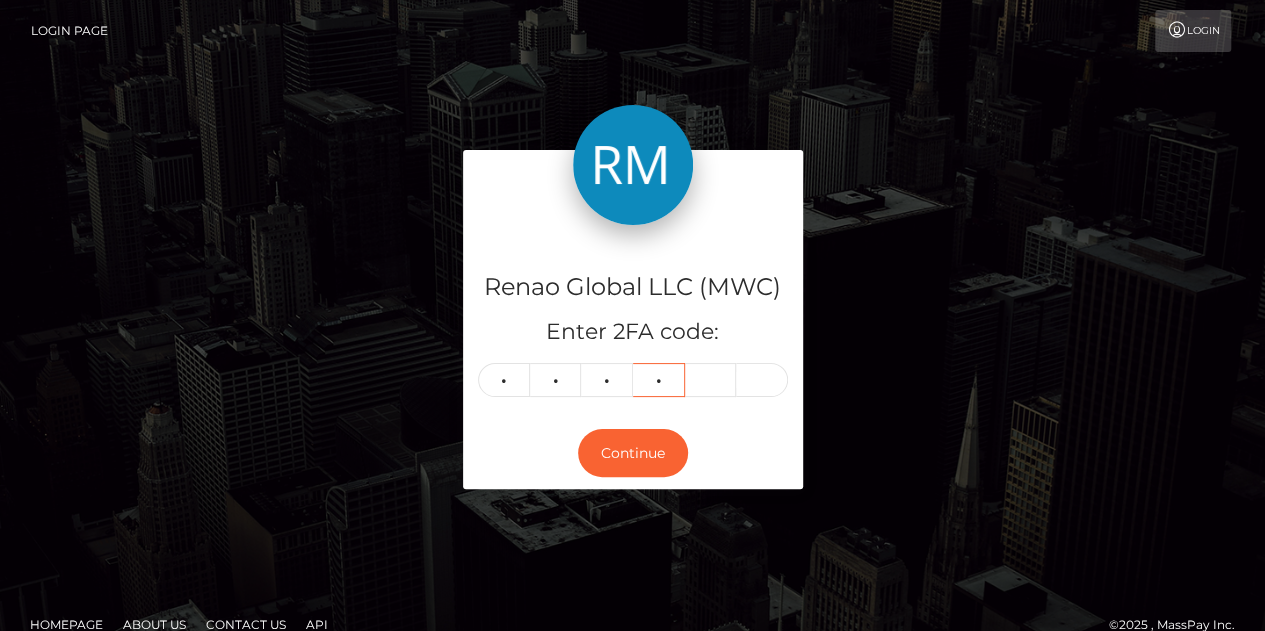 type on "5" 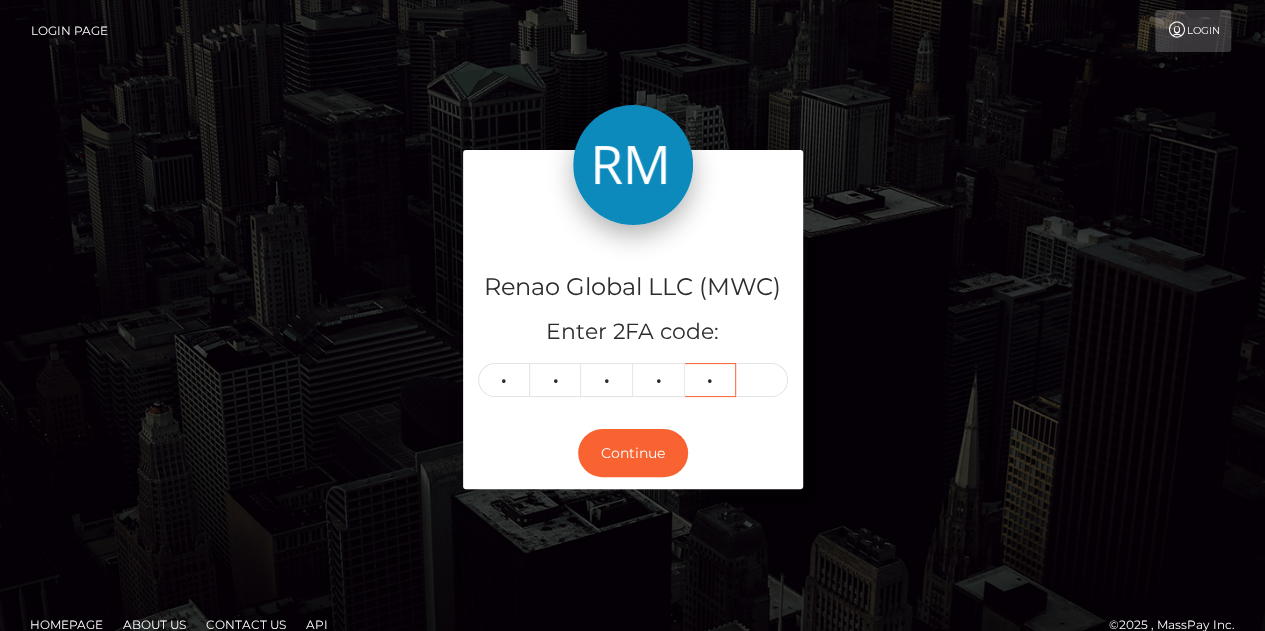 type on "3" 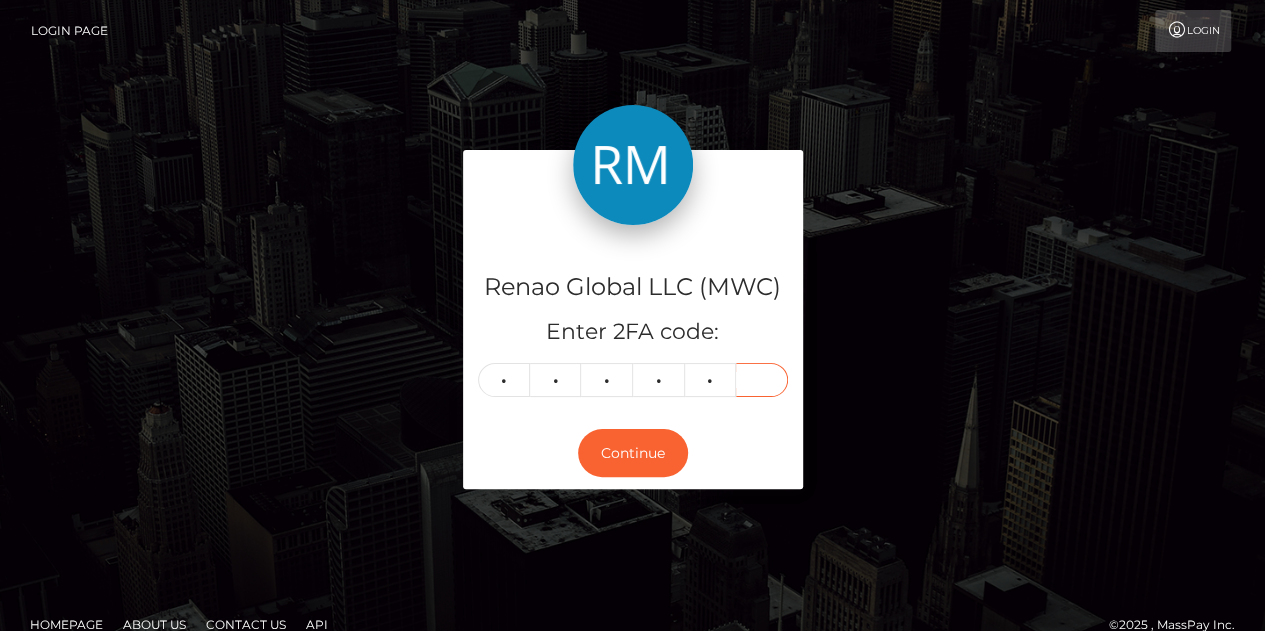 type on "1" 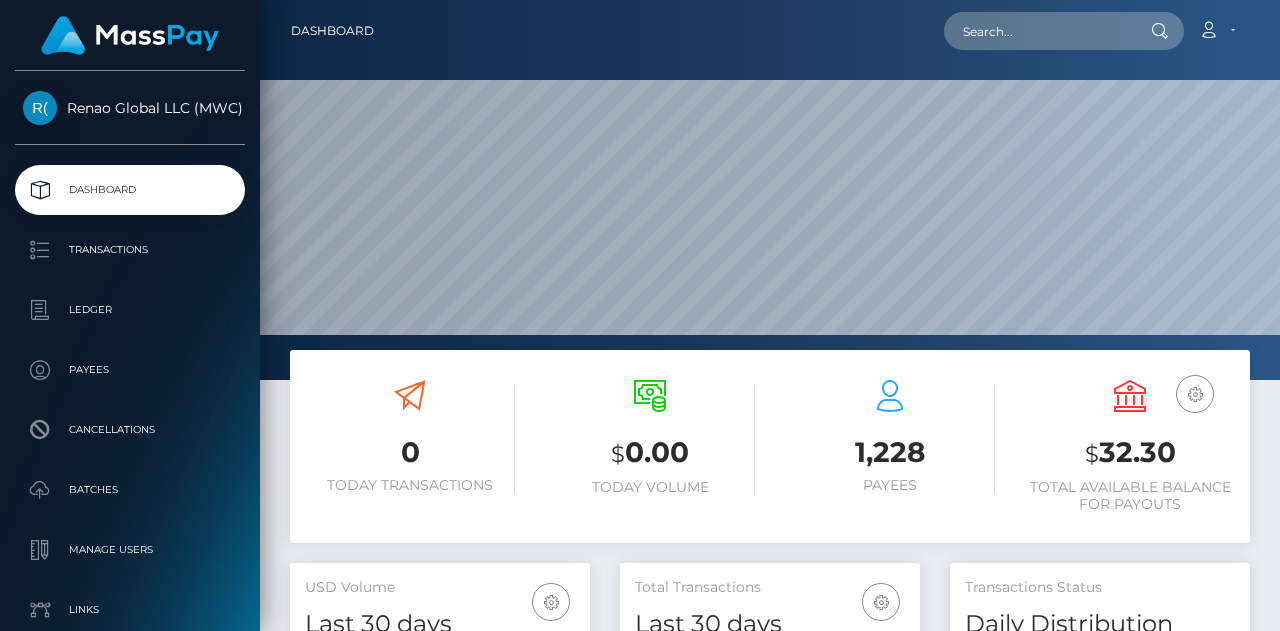 scroll, scrollTop: 0, scrollLeft: 0, axis: both 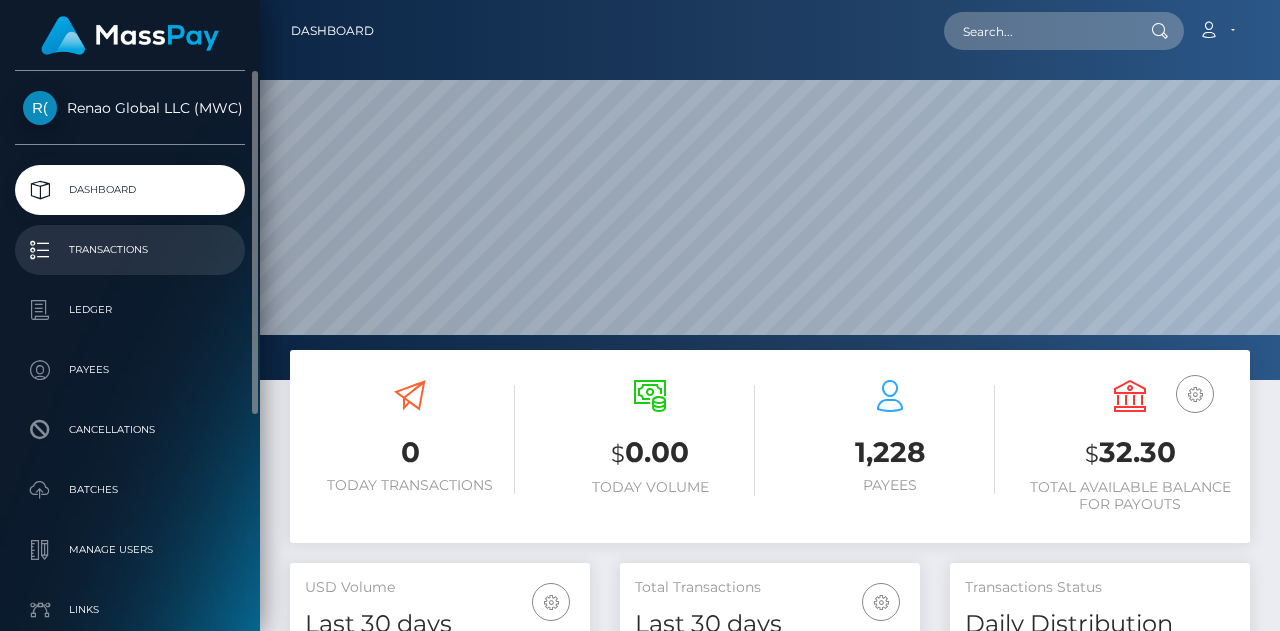 click on "Transactions" at bounding box center (130, 250) 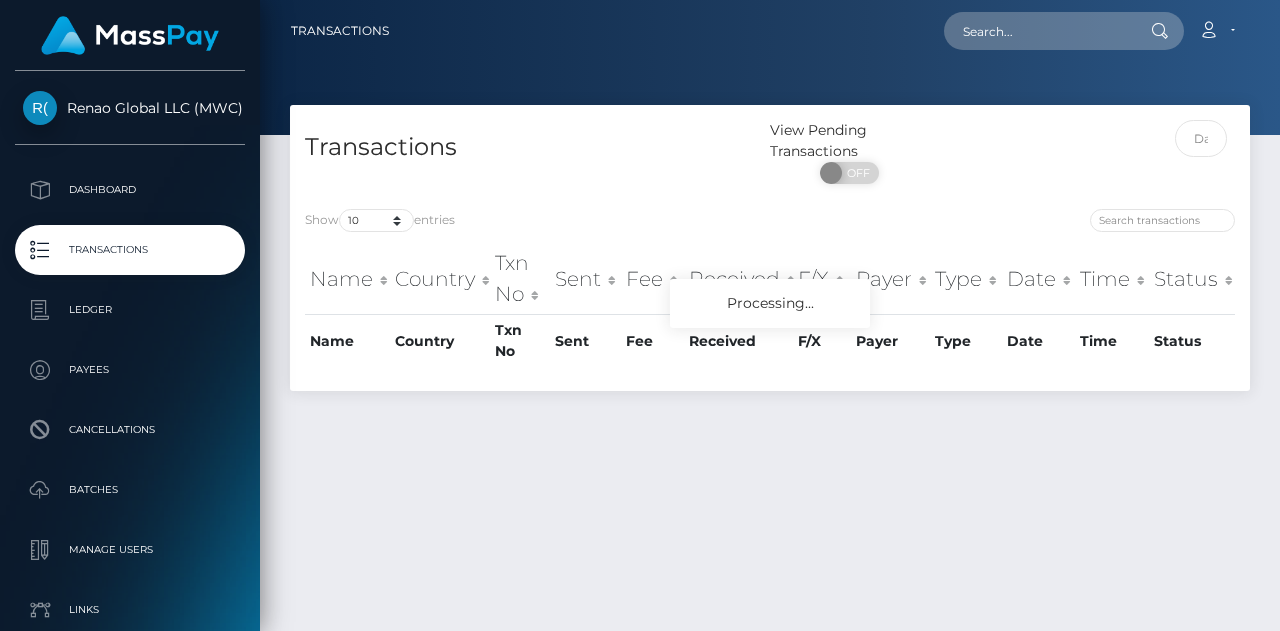 scroll, scrollTop: 0, scrollLeft: 0, axis: both 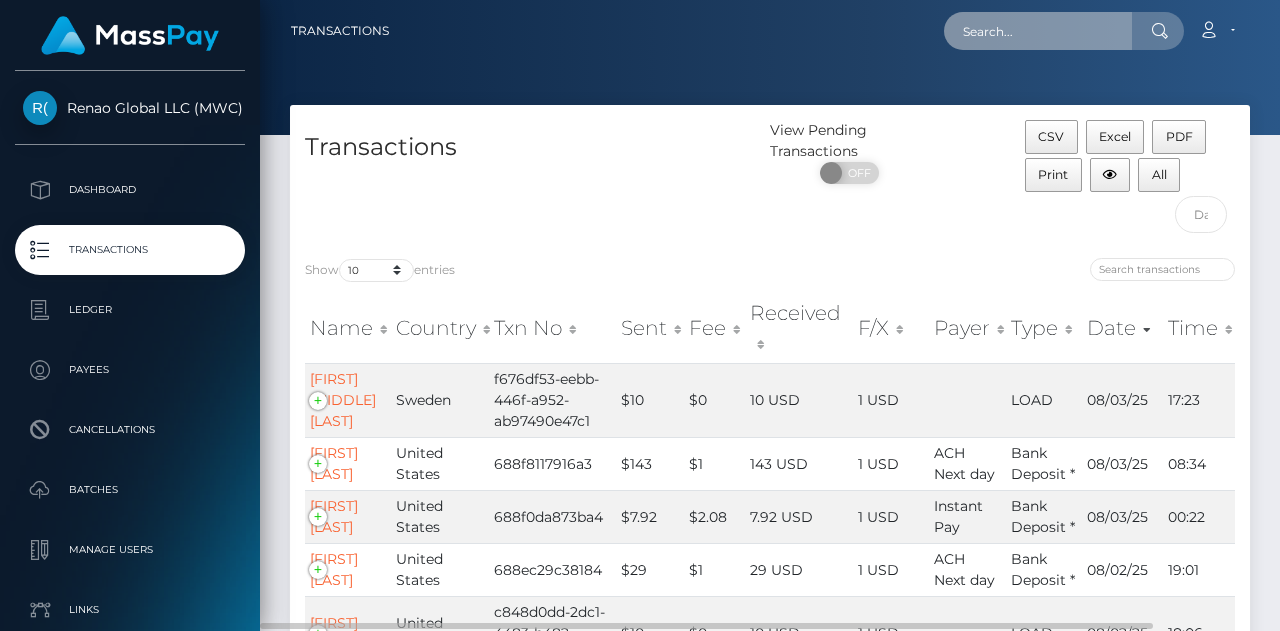 click at bounding box center (1038, 31) 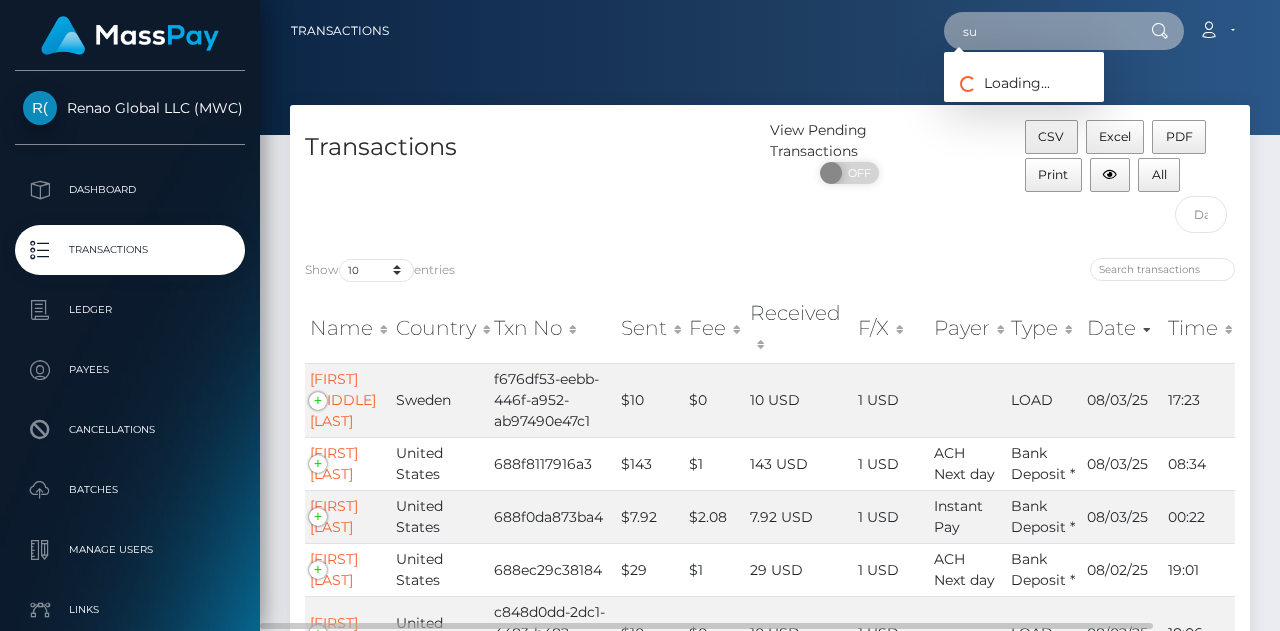 type on "s" 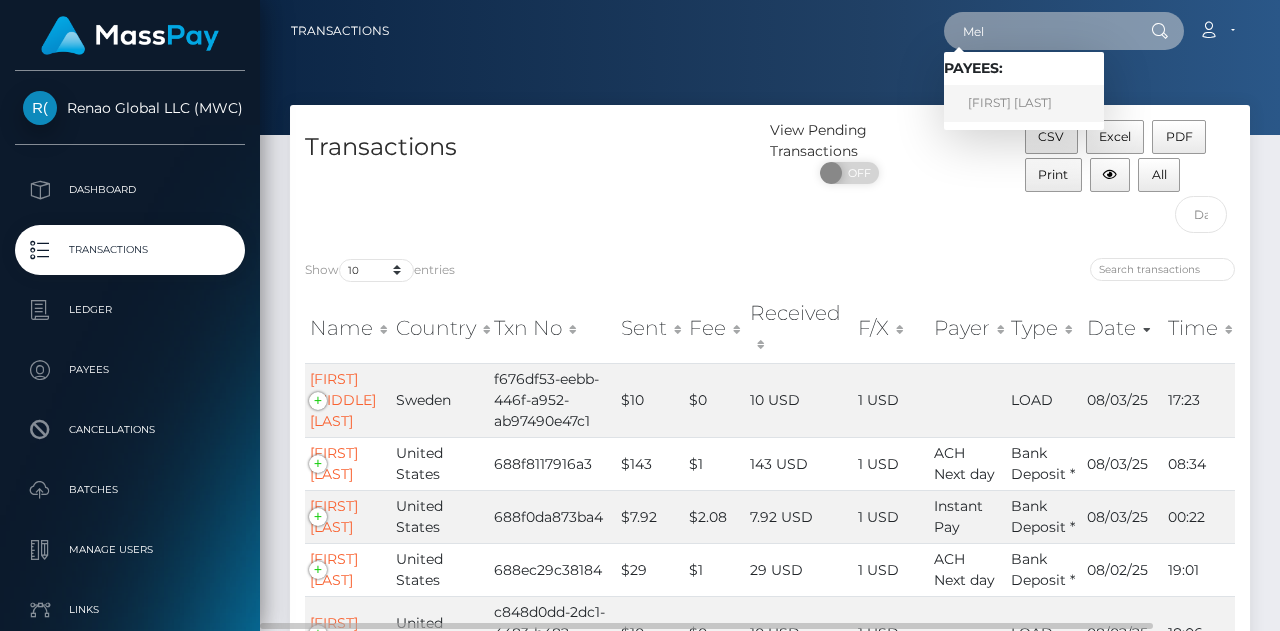 type on "Mel" 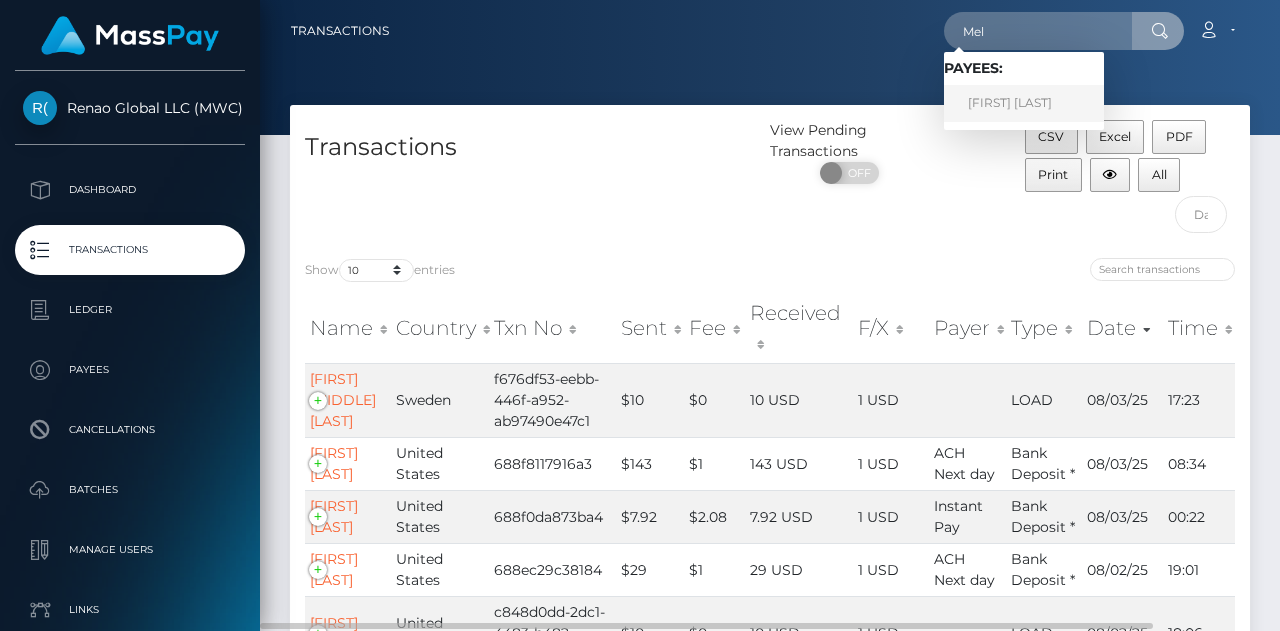 click on "Mel  Gill" at bounding box center (1024, 103) 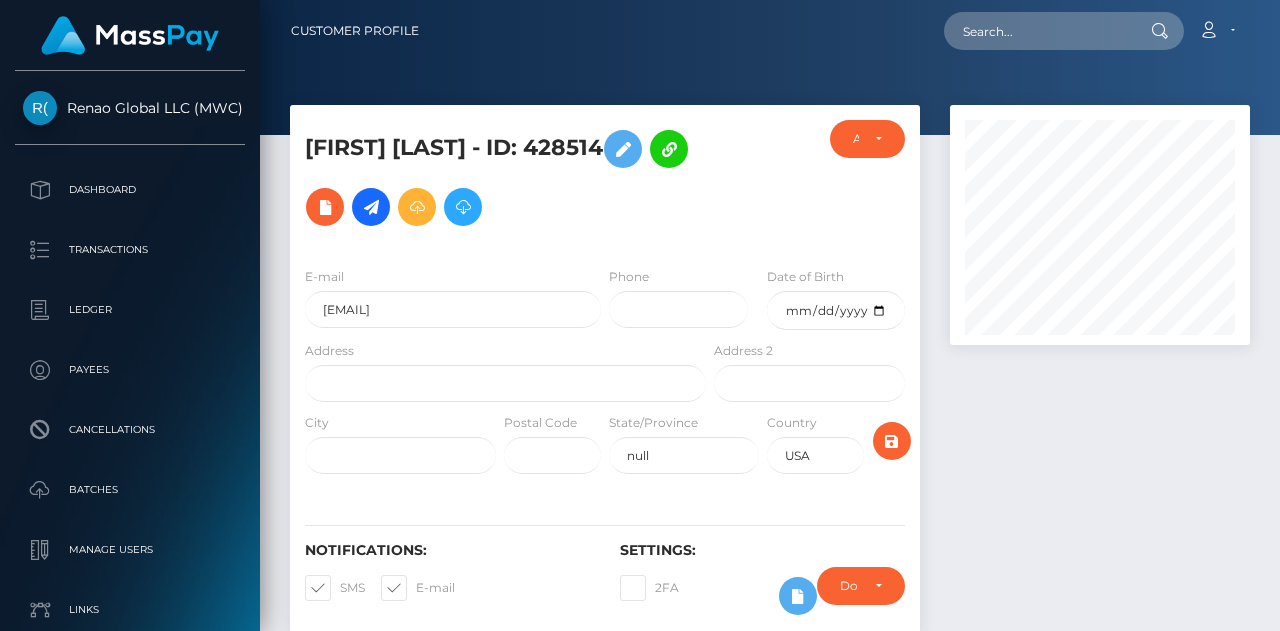 scroll, scrollTop: 0, scrollLeft: 0, axis: both 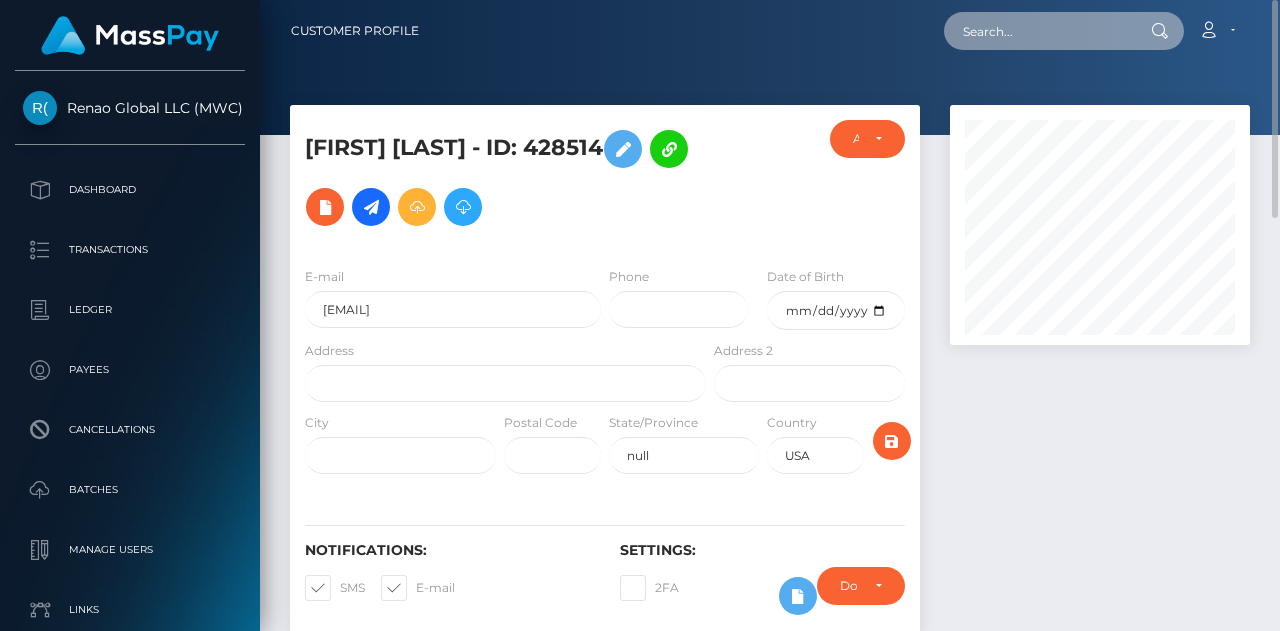 click at bounding box center [1038, 31] 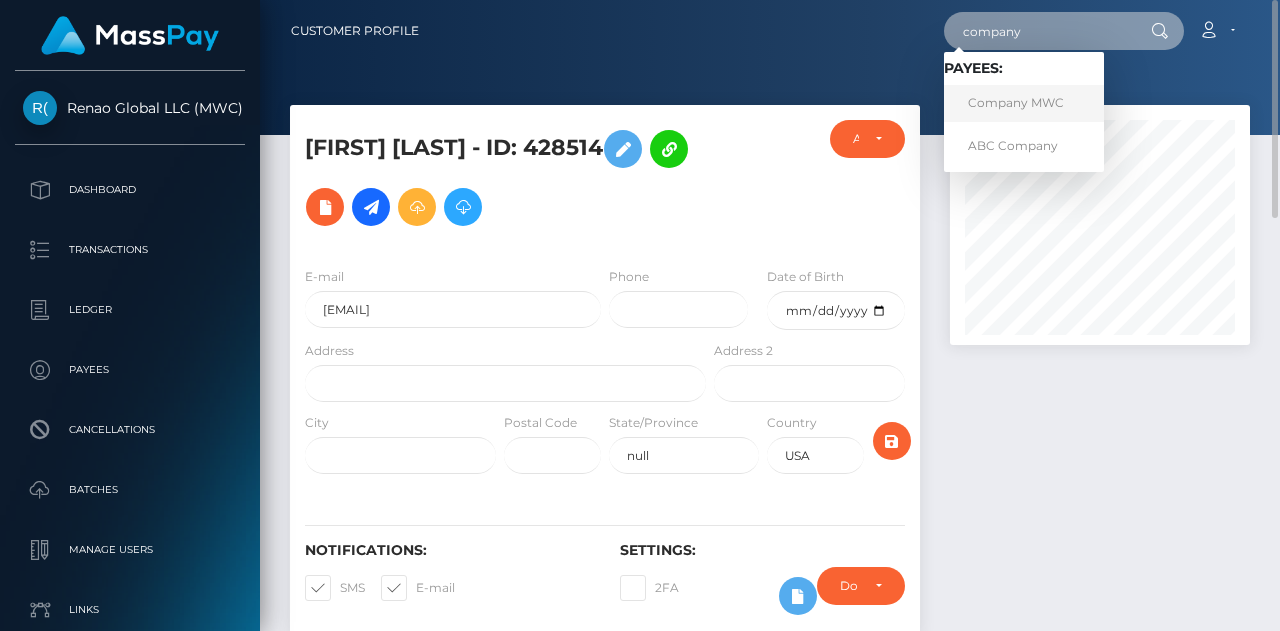 type on "company" 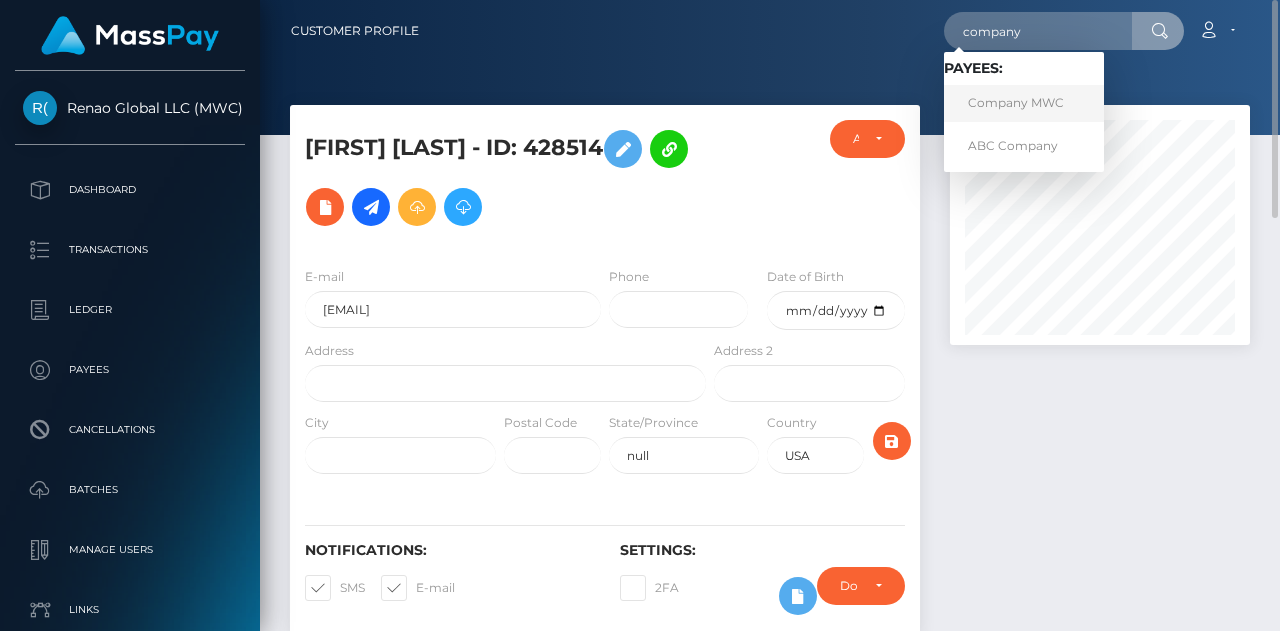 click on "Company  MWC" at bounding box center [1024, 103] 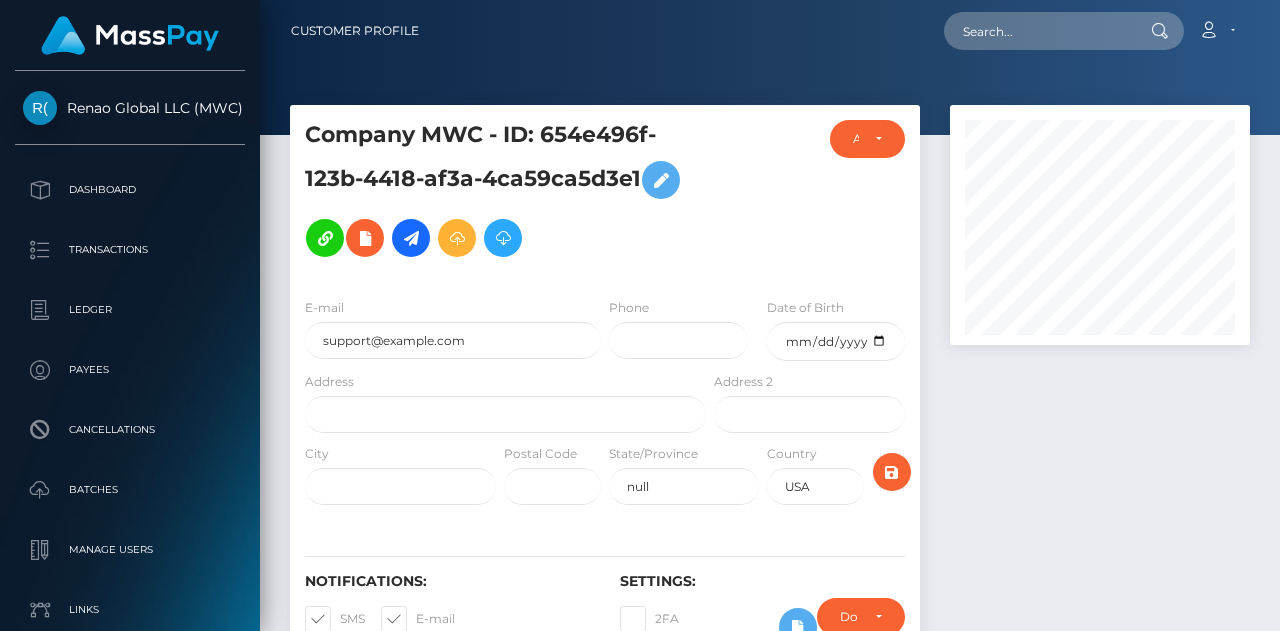 scroll, scrollTop: 0, scrollLeft: 0, axis: both 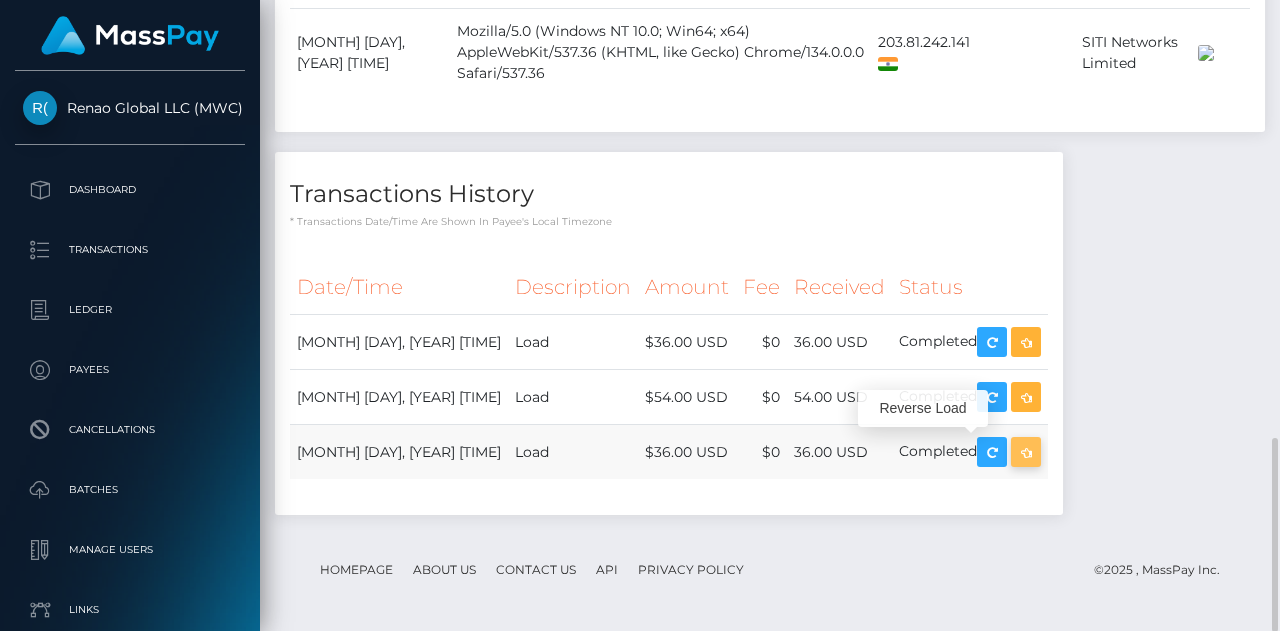 click at bounding box center (1026, 452) 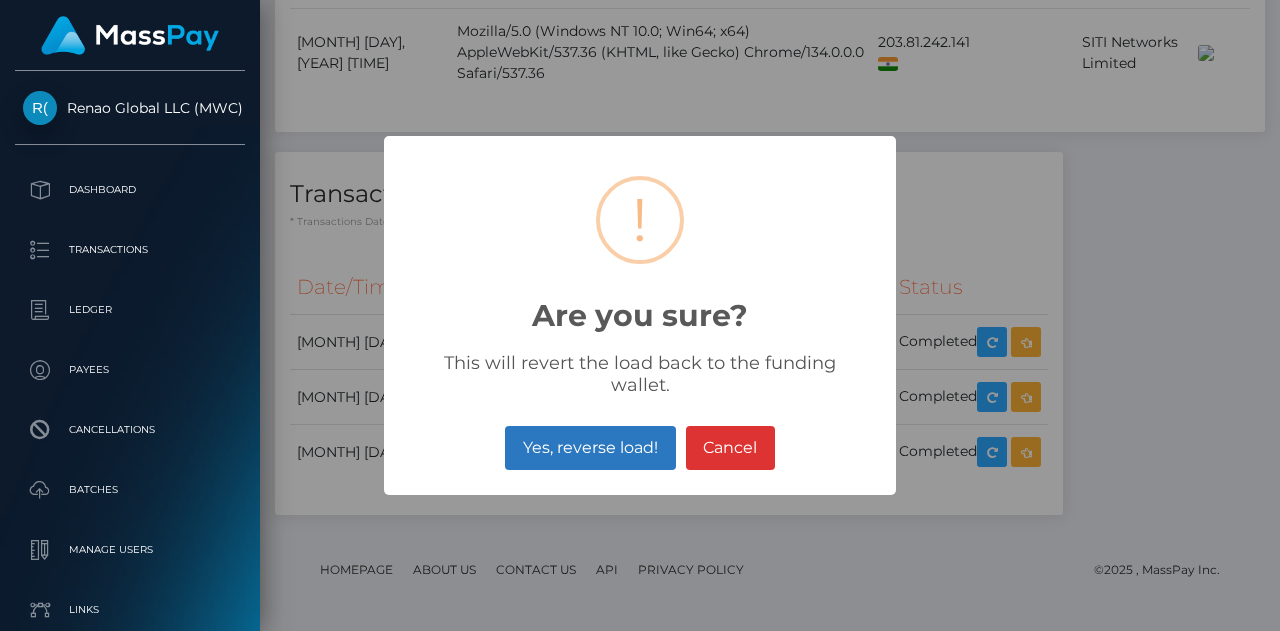click on "Yes, reverse load!" at bounding box center [590, 448] 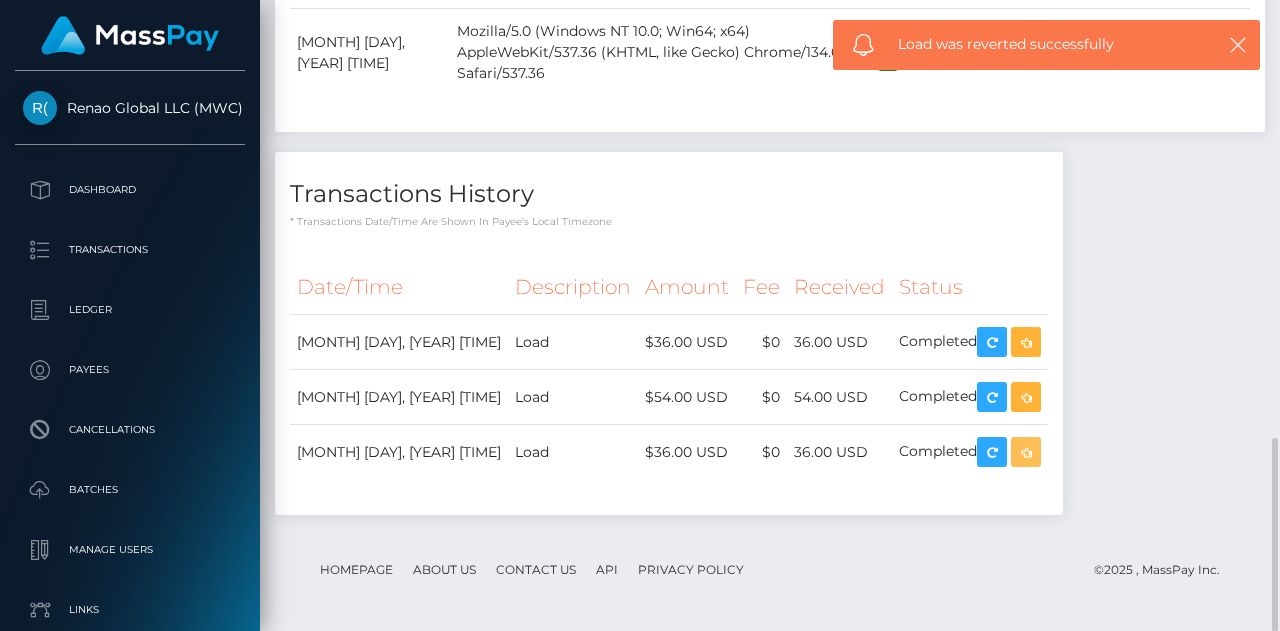 scroll, scrollTop: 240, scrollLeft: 300, axis: both 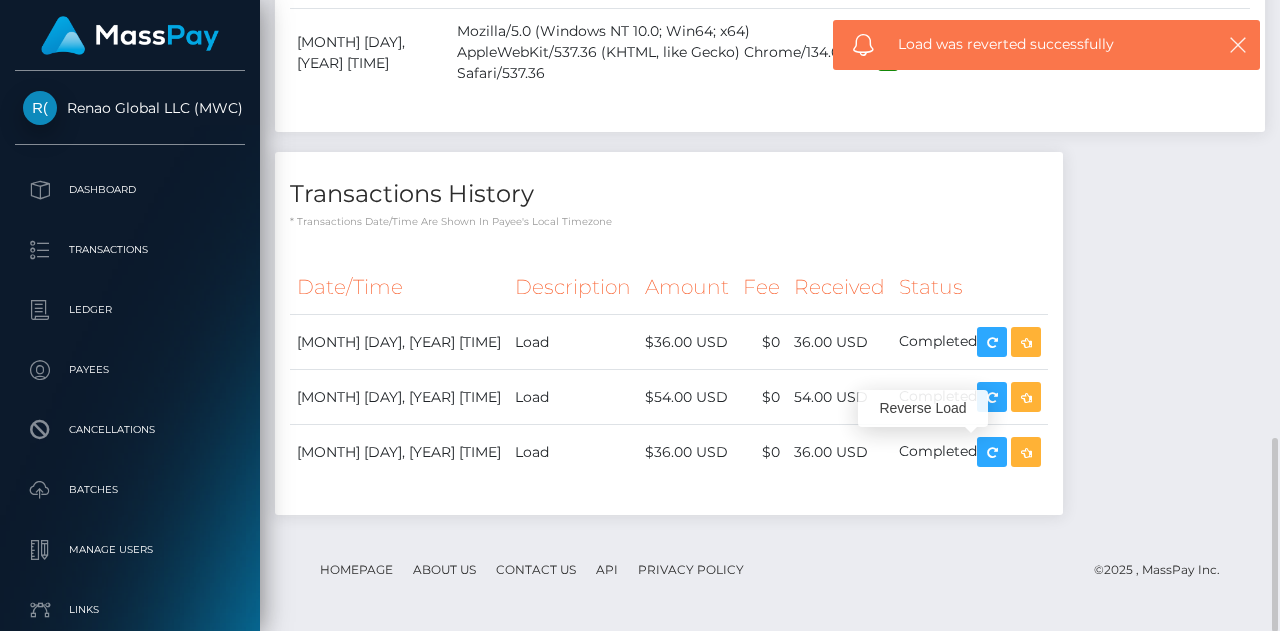 click on "Notes
Note Type
Compliance
Clear Compliance
General
Note Type" at bounding box center [770, 64] 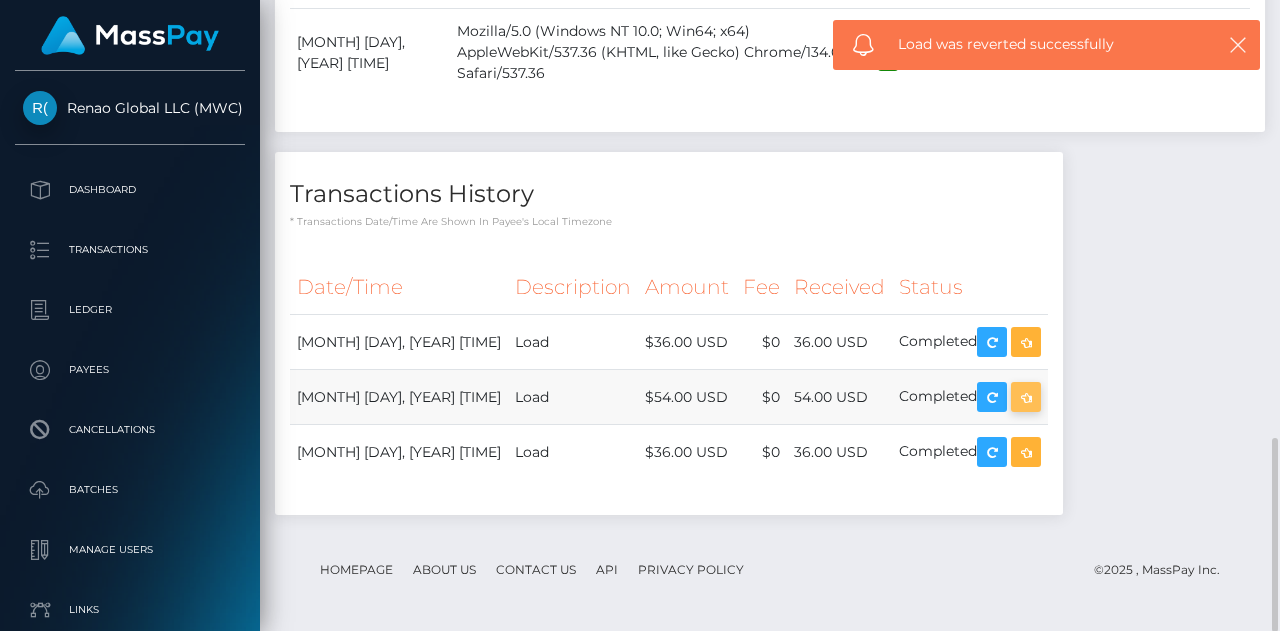 scroll, scrollTop: 240, scrollLeft: 300, axis: both 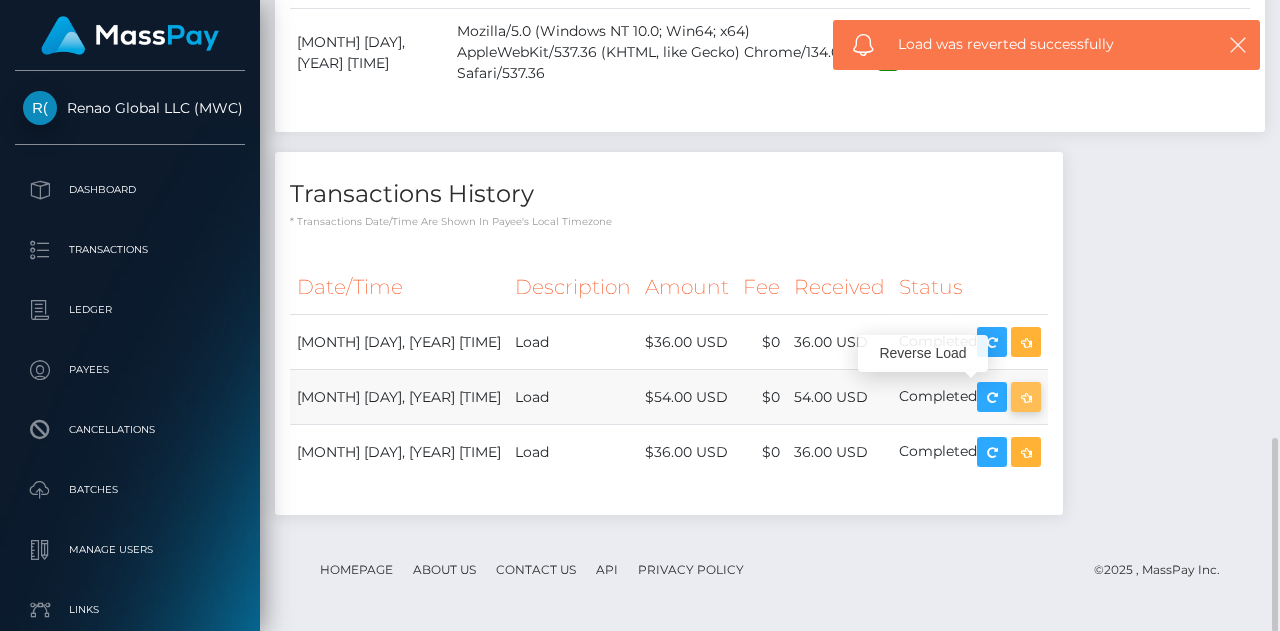 click at bounding box center (1026, 397) 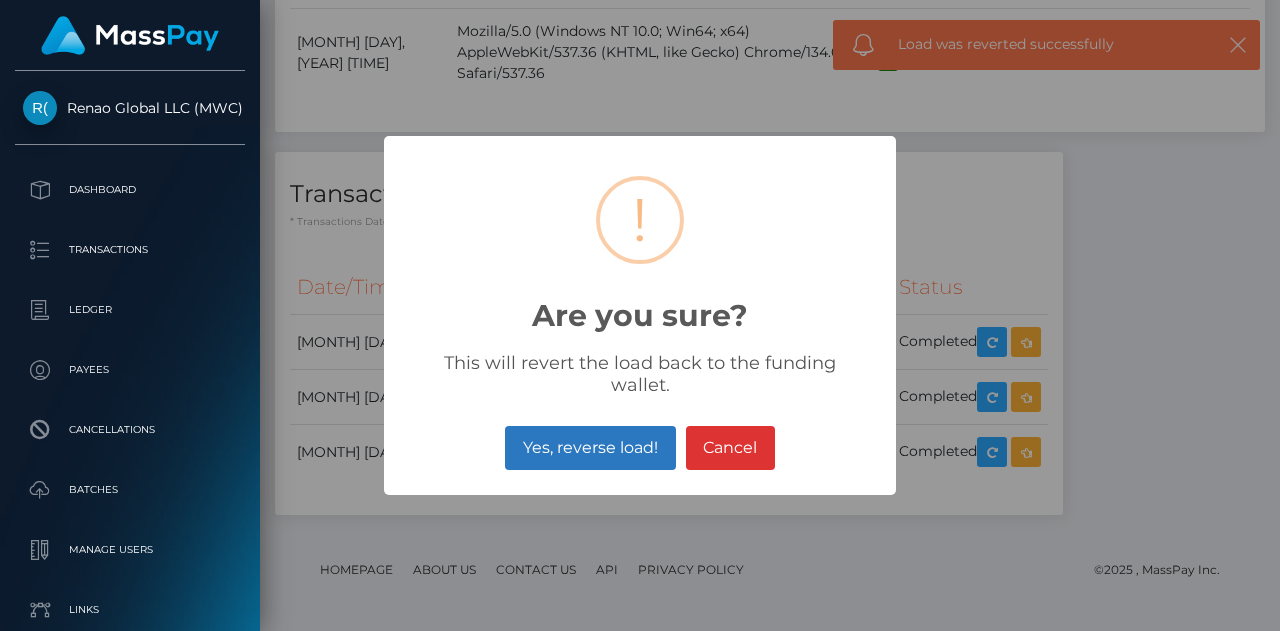 click on "Yes, reverse load!" at bounding box center (590, 448) 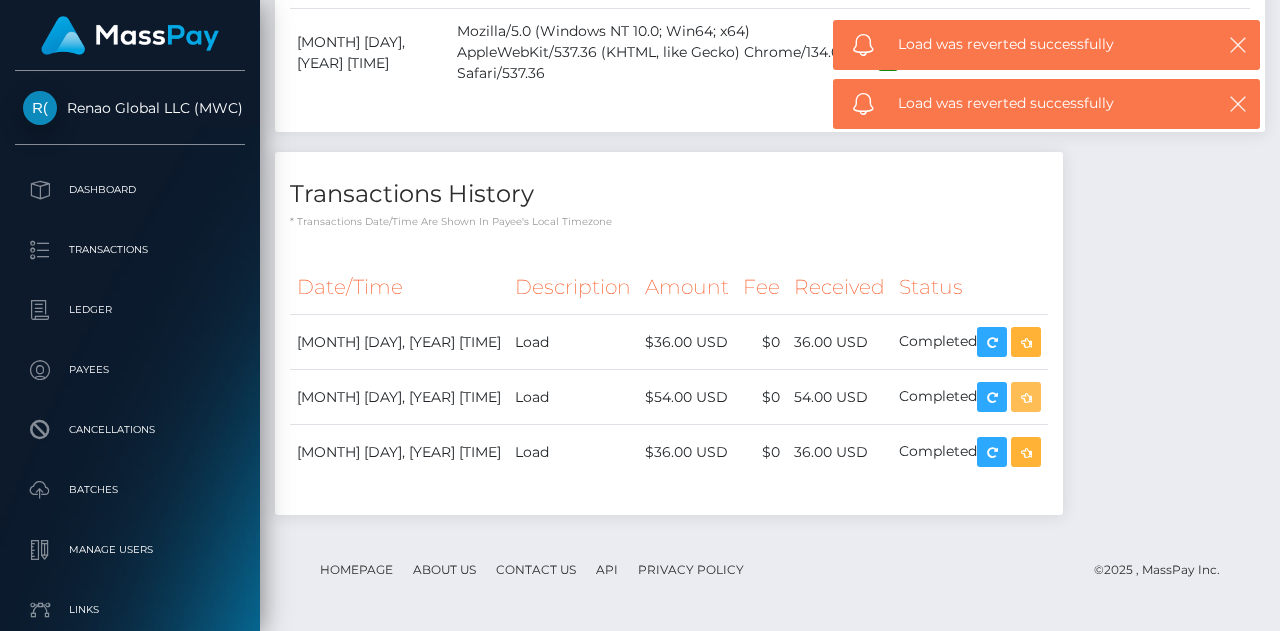scroll, scrollTop: 240, scrollLeft: 300, axis: both 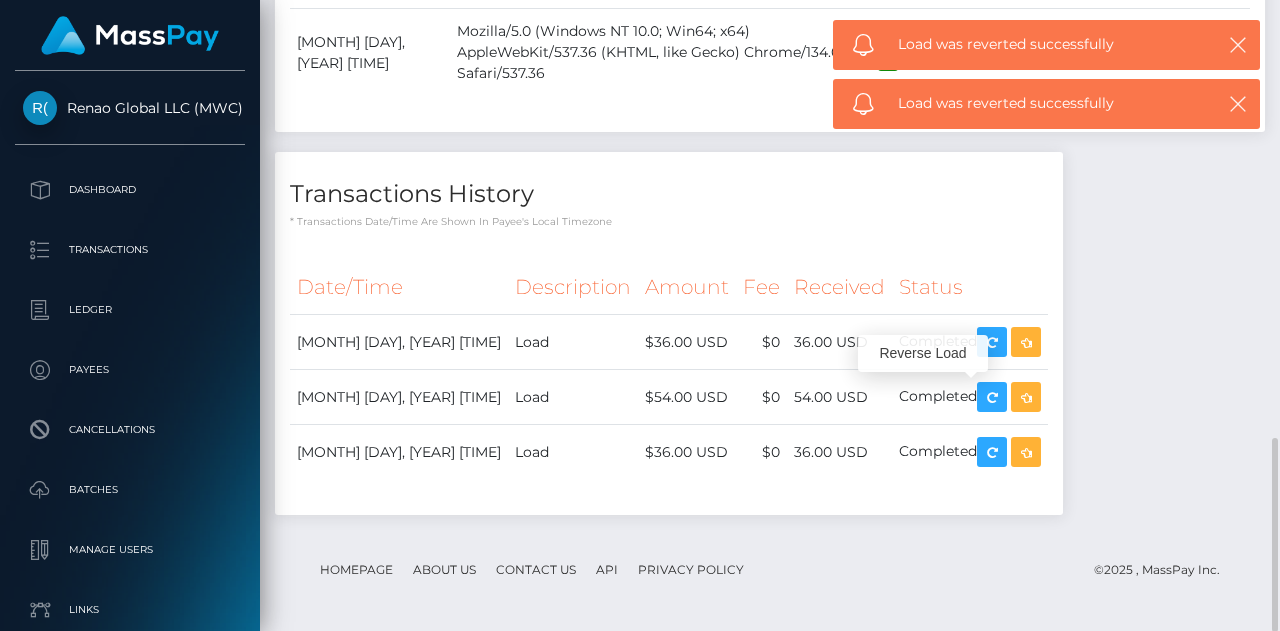 click on "Notes
Note Type
Compliance
Clear Compliance
General
Note Type" at bounding box center (770, 64) 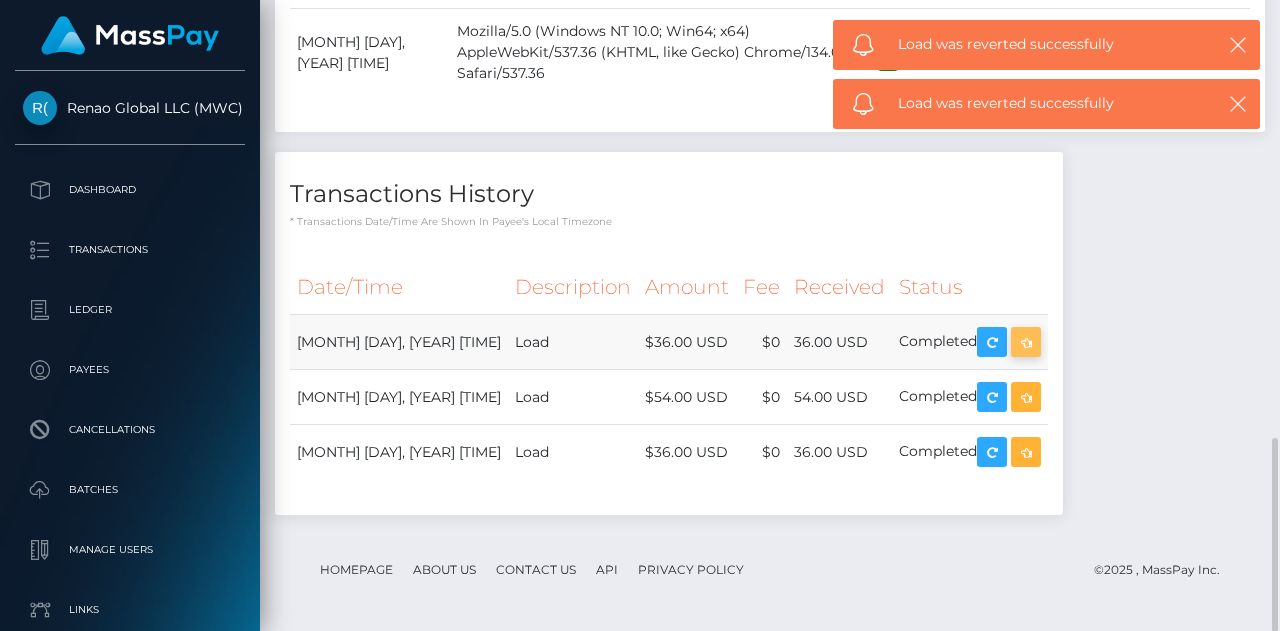 scroll, scrollTop: 240, scrollLeft: 300, axis: both 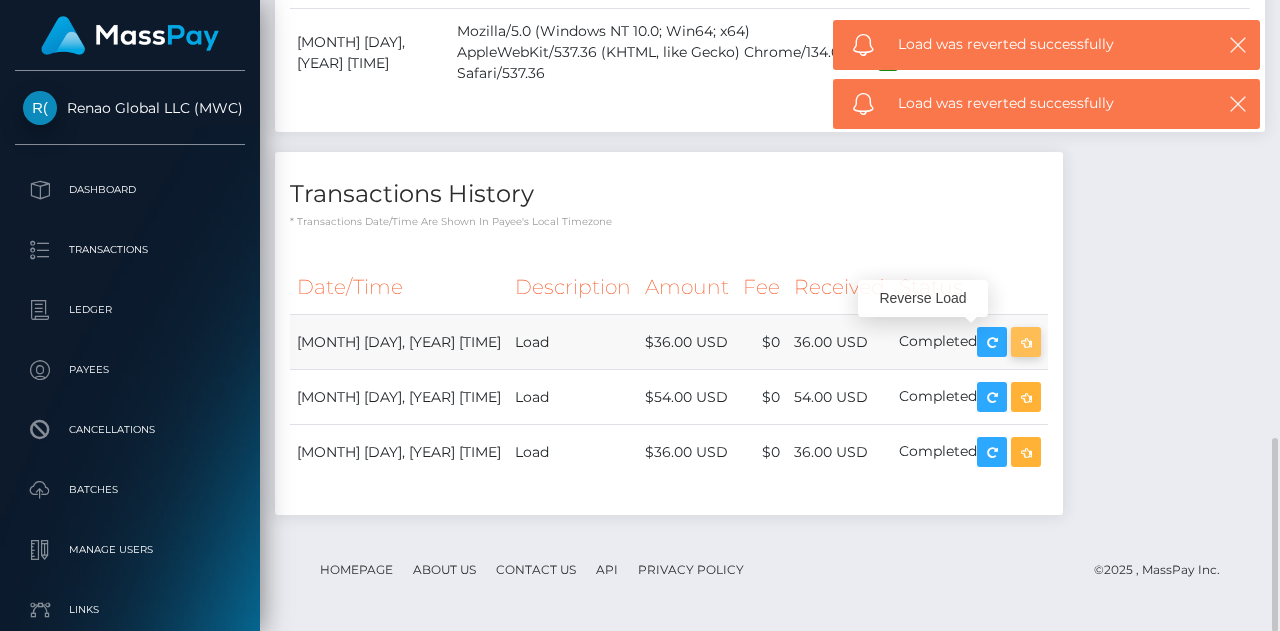 click at bounding box center (1026, 342) 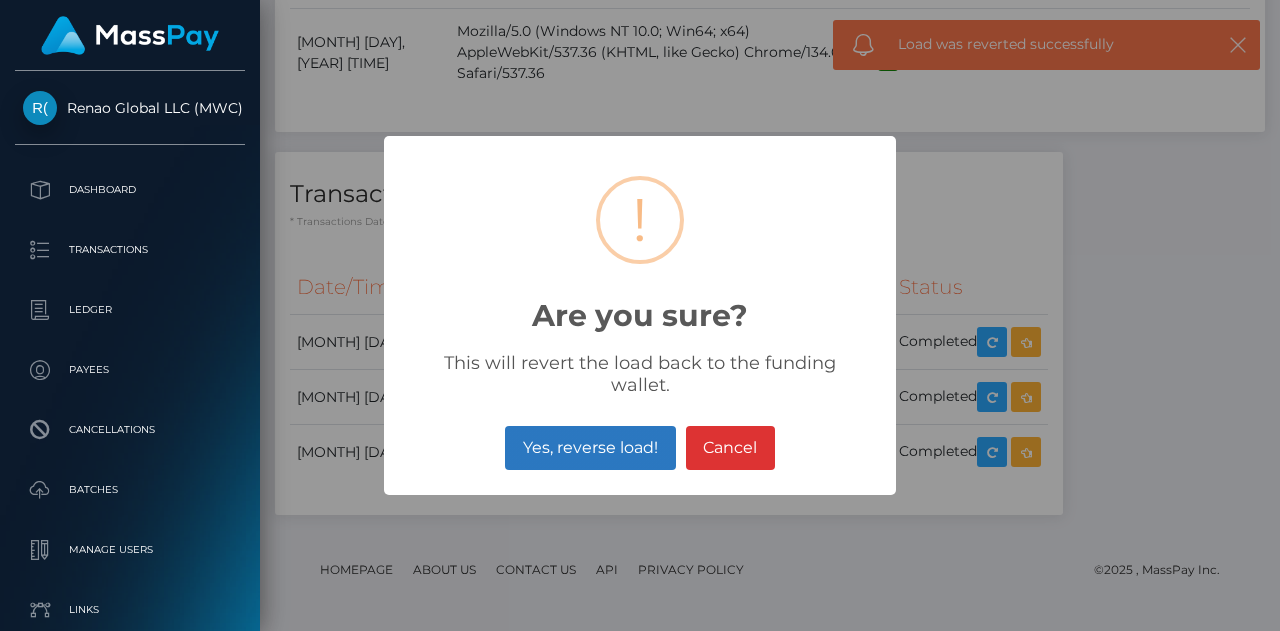 click on "Yes, reverse load!" at bounding box center (590, 448) 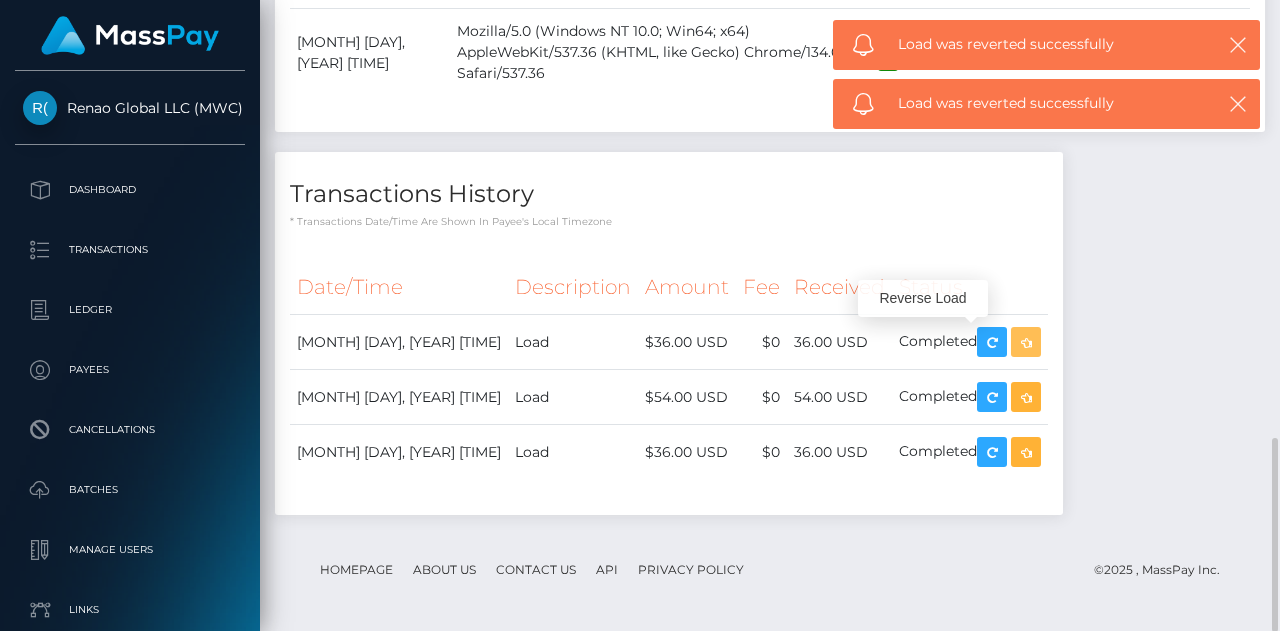 scroll, scrollTop: 240, scrollLeft: 300, axis: both 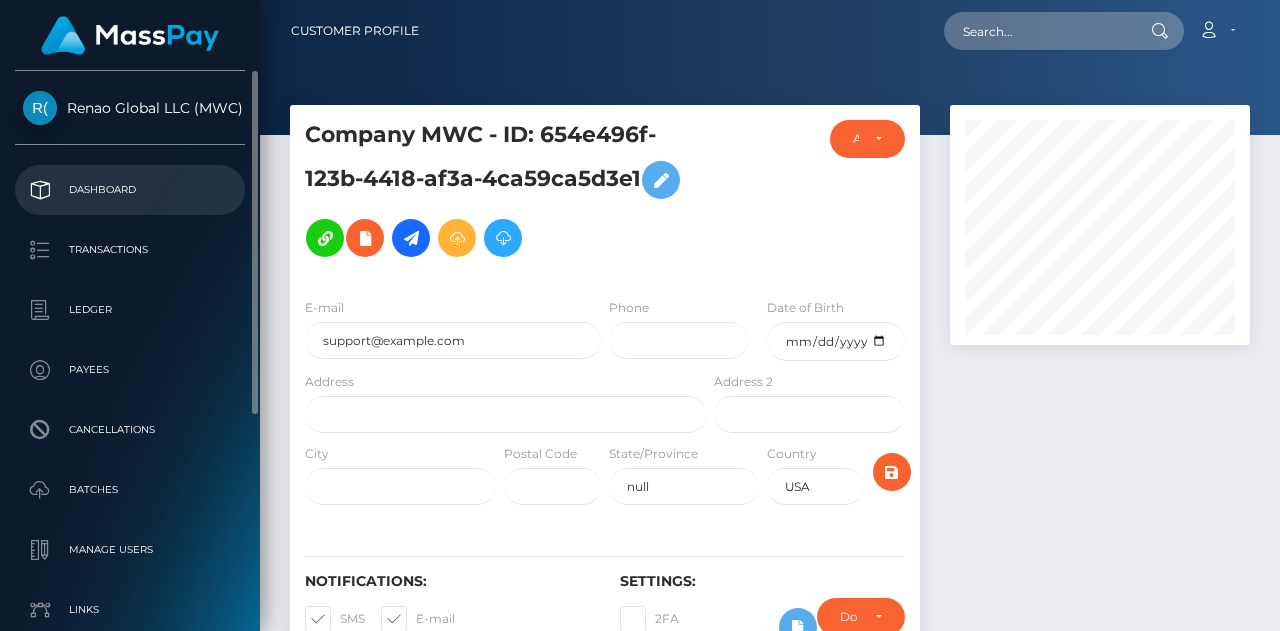 click on "Dashboard" at bounding box center (130, 190) 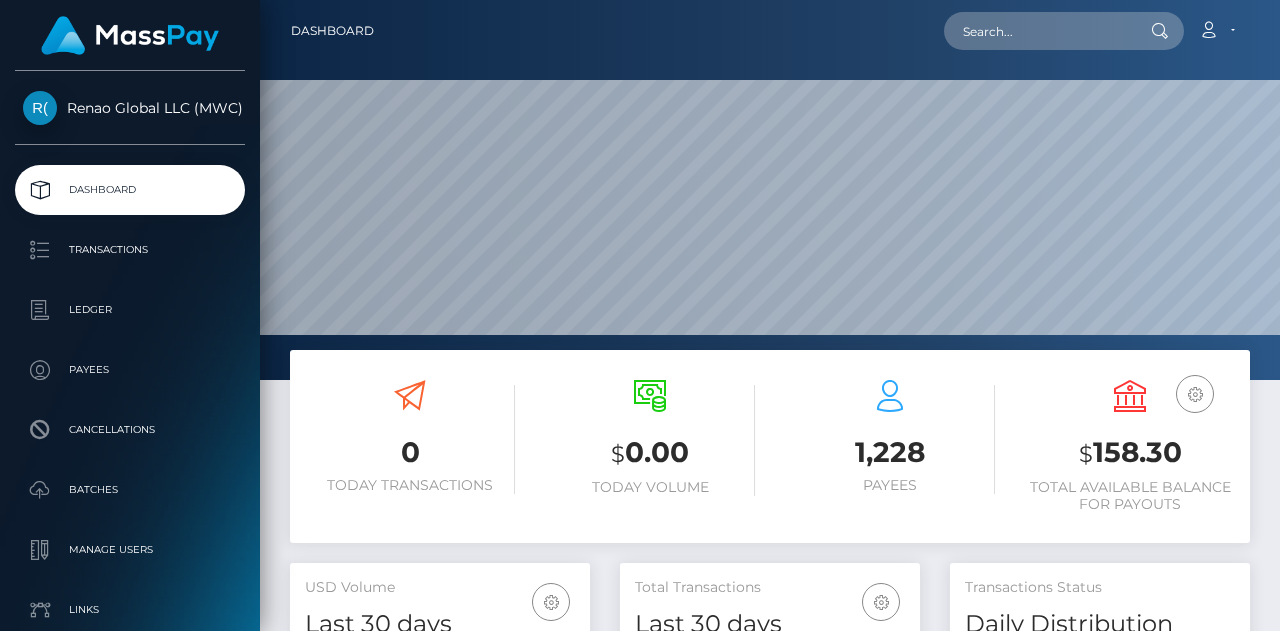 scroll, scrollTop: 0, scrollLeft: 0, axis: both 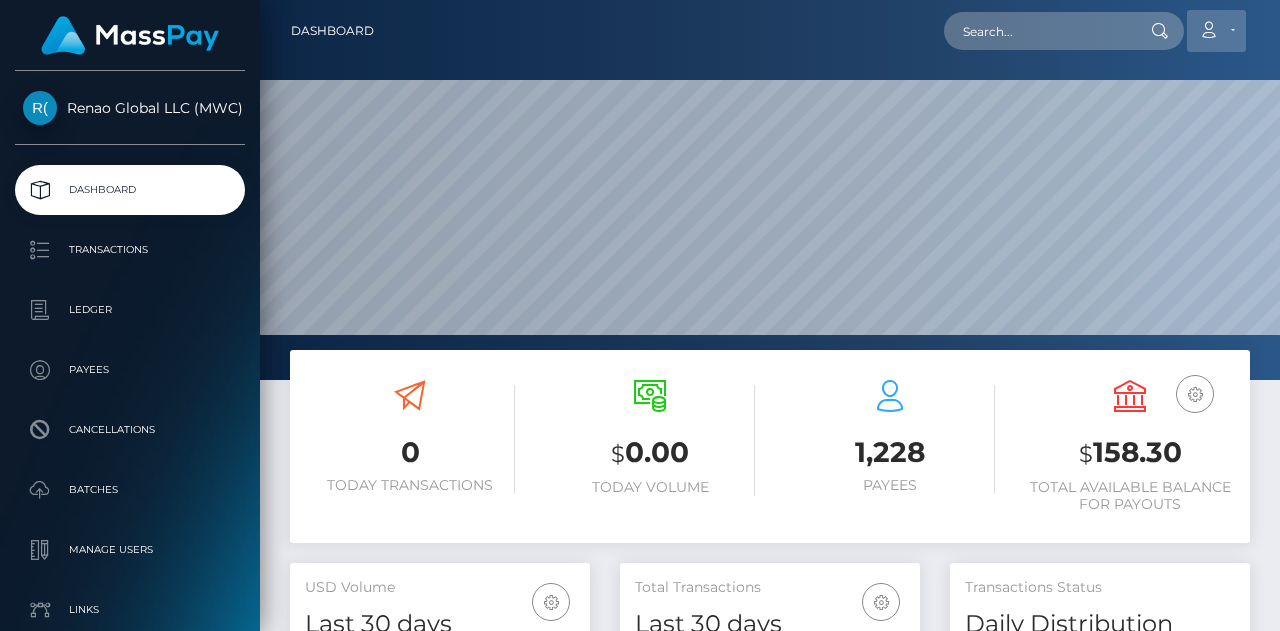 click on "Account" at bounding box center [1216, 31] 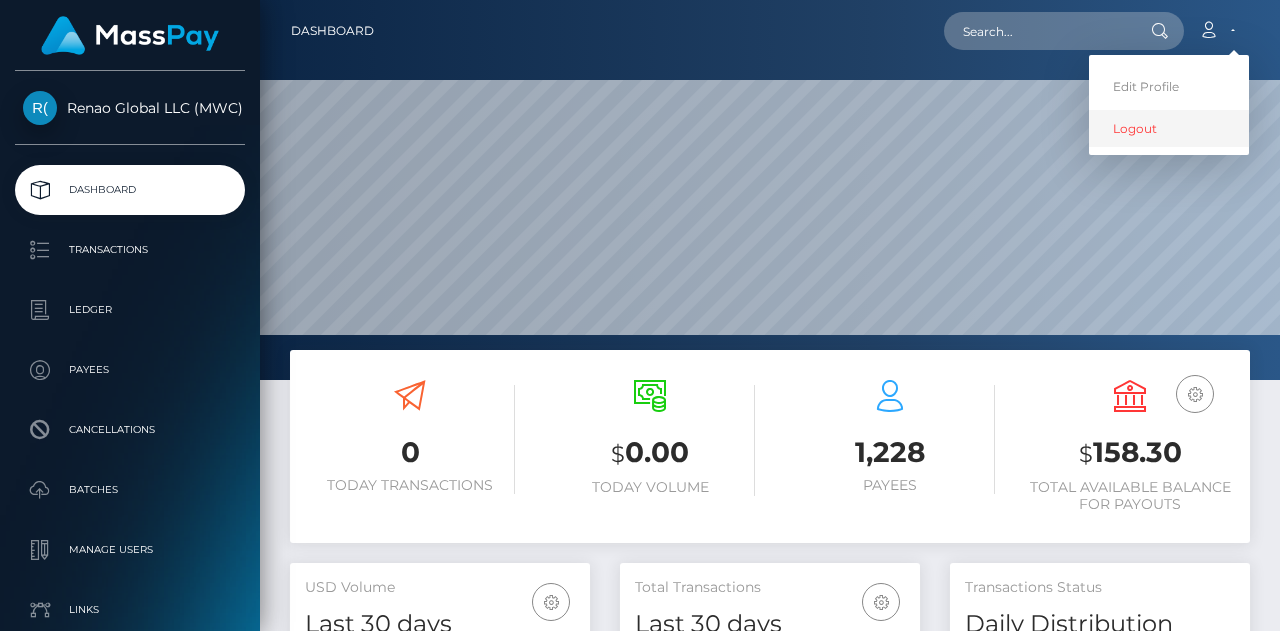 click on "Logout" at bounding box center [1169, 128] 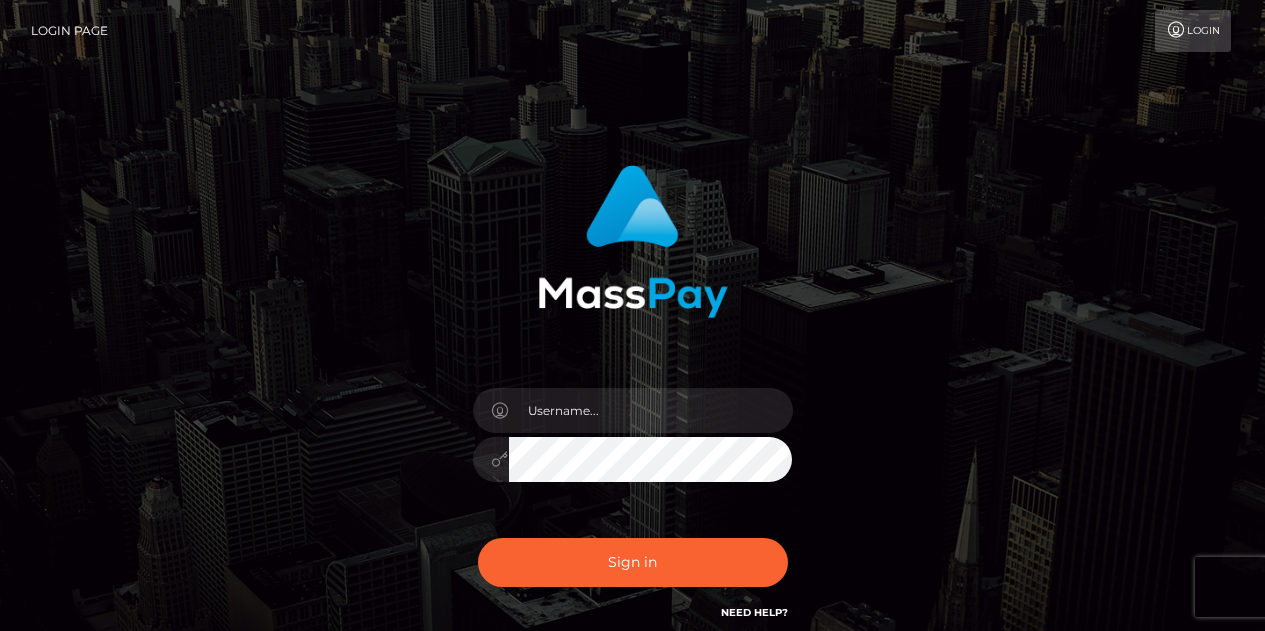 scroll, scrollTop: 0, scrollLeft: 0, axis: both 